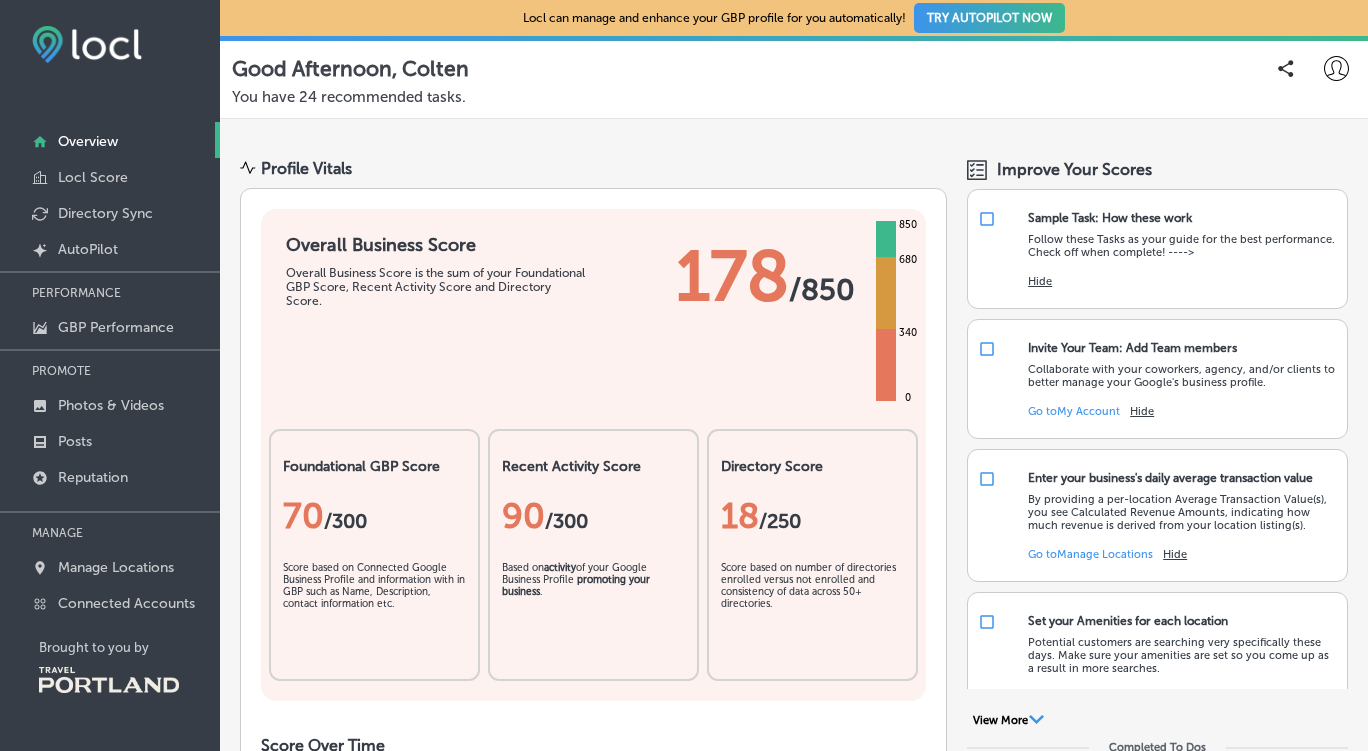 scroll, scrollTop: 0, scrollLeft: 0, axis: both 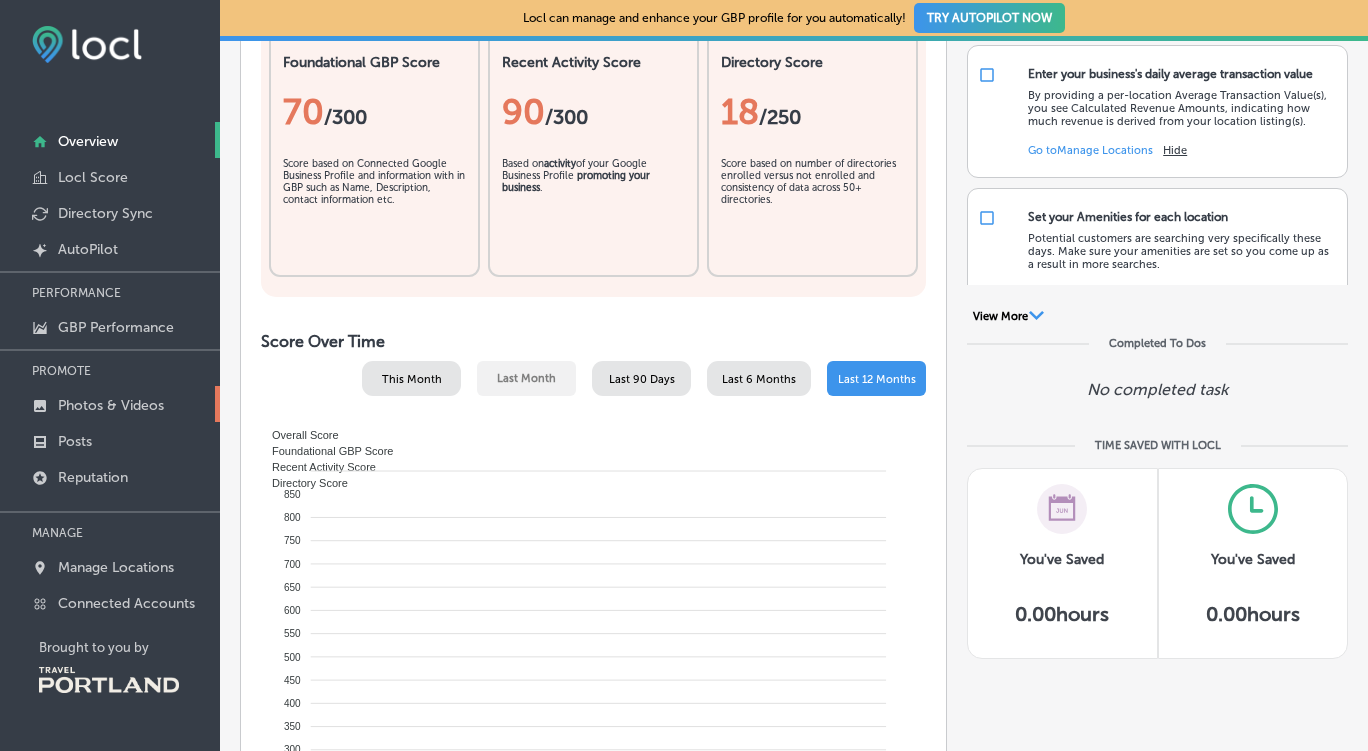 click on "Photos & Videos" at bounding box center [111, 405] 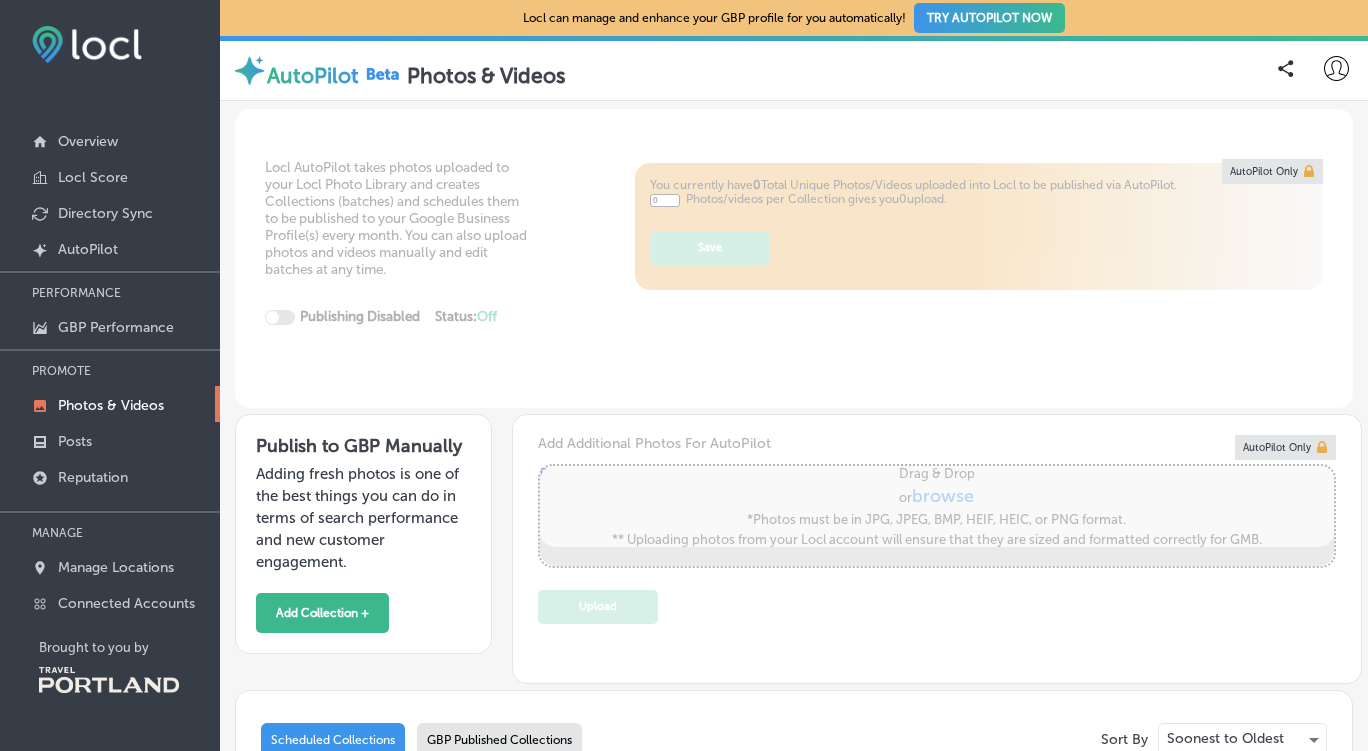 type on "5" 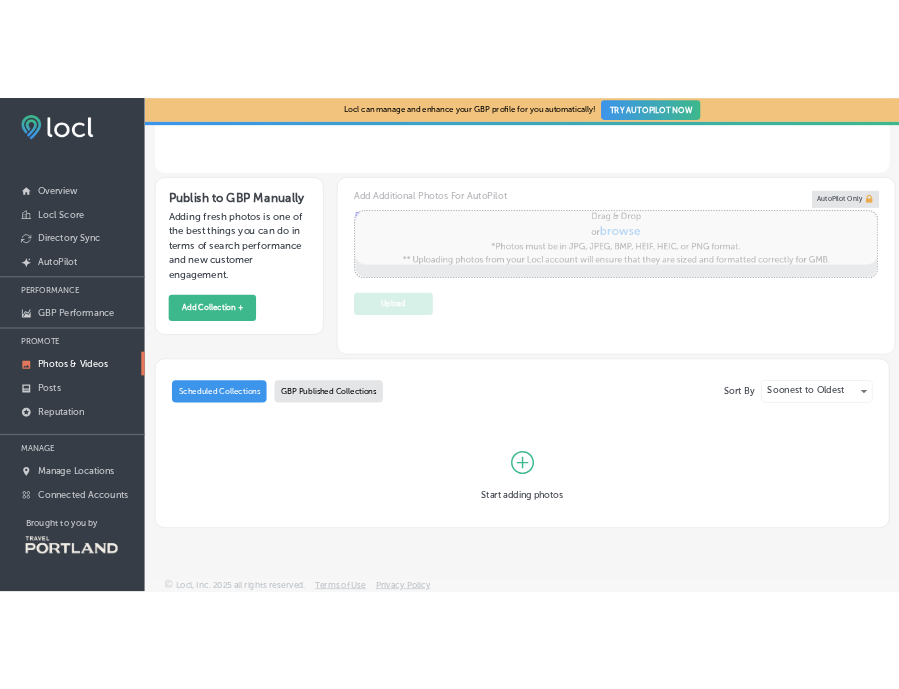scroll, scrollTop: 0, scrollLeft: 0, axis: both 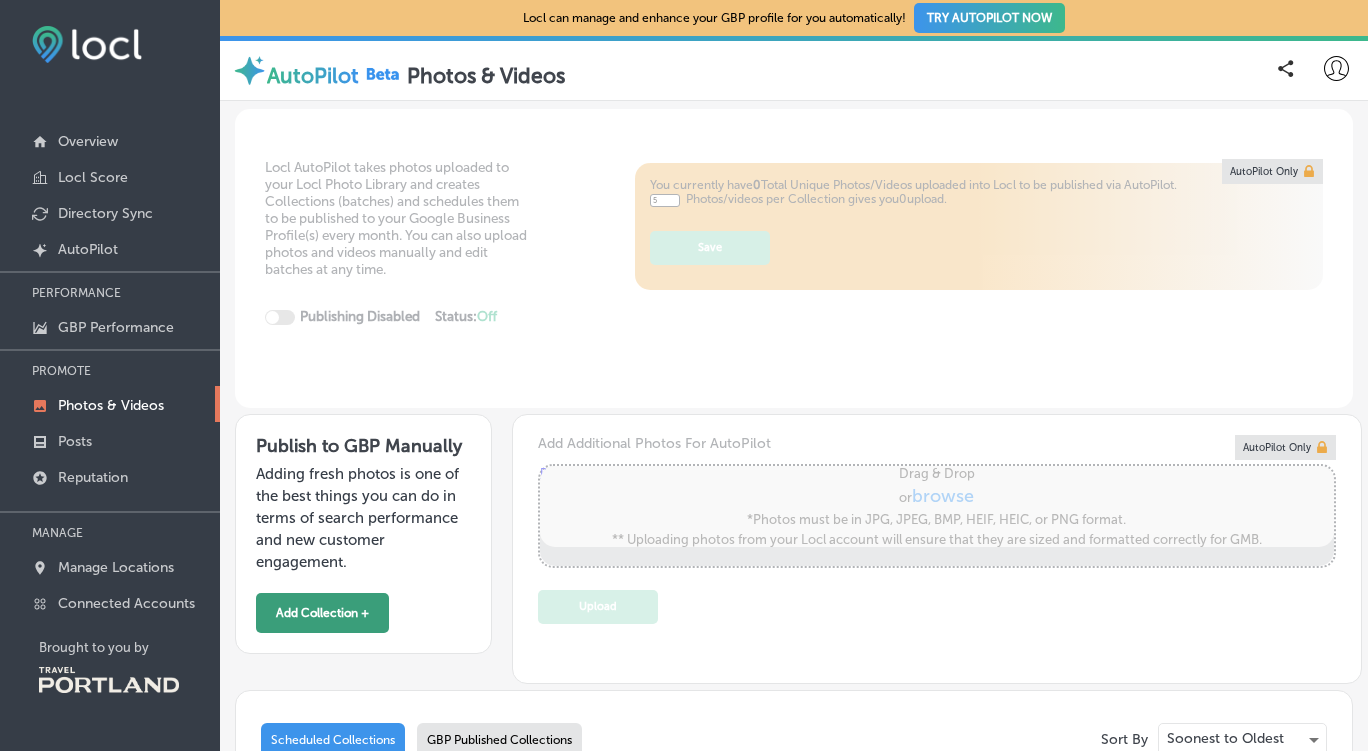 click on "Add Collection +" at bounding box center (322, 613) 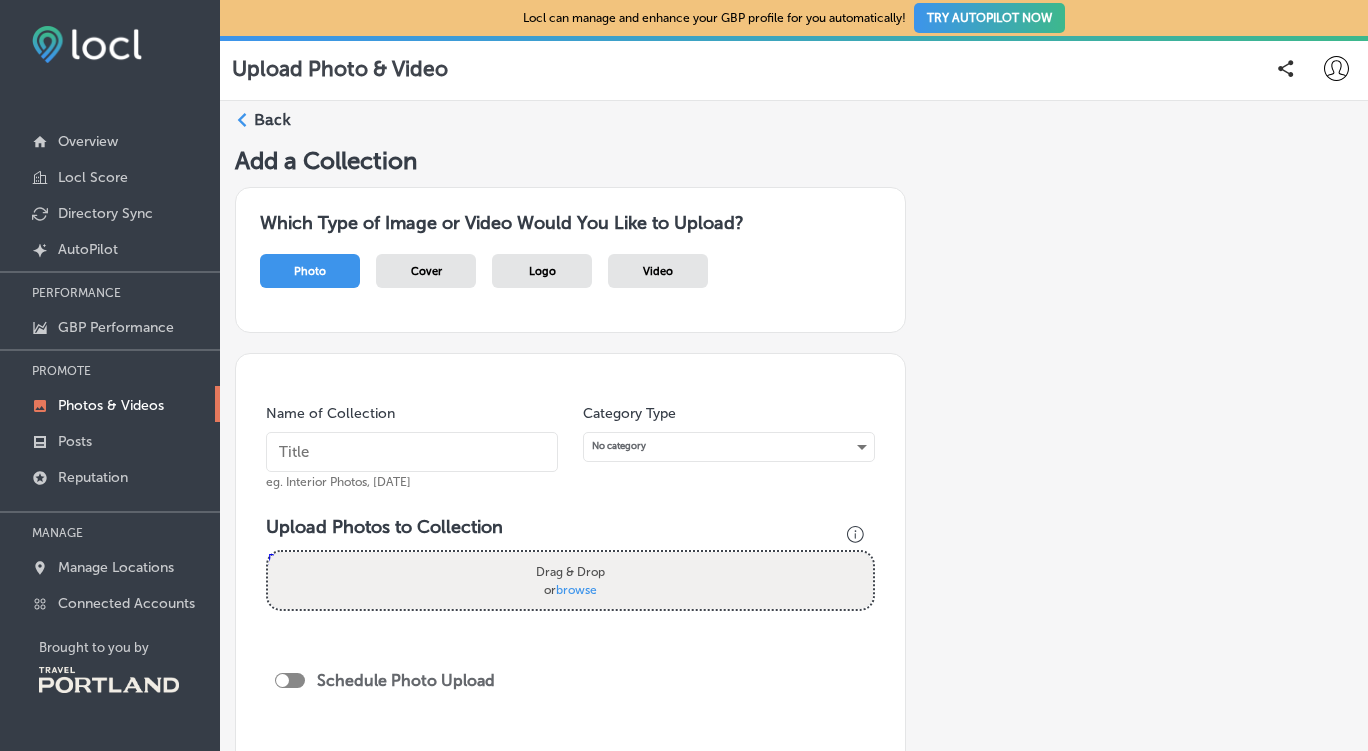 click at bounding box center (412, 452) 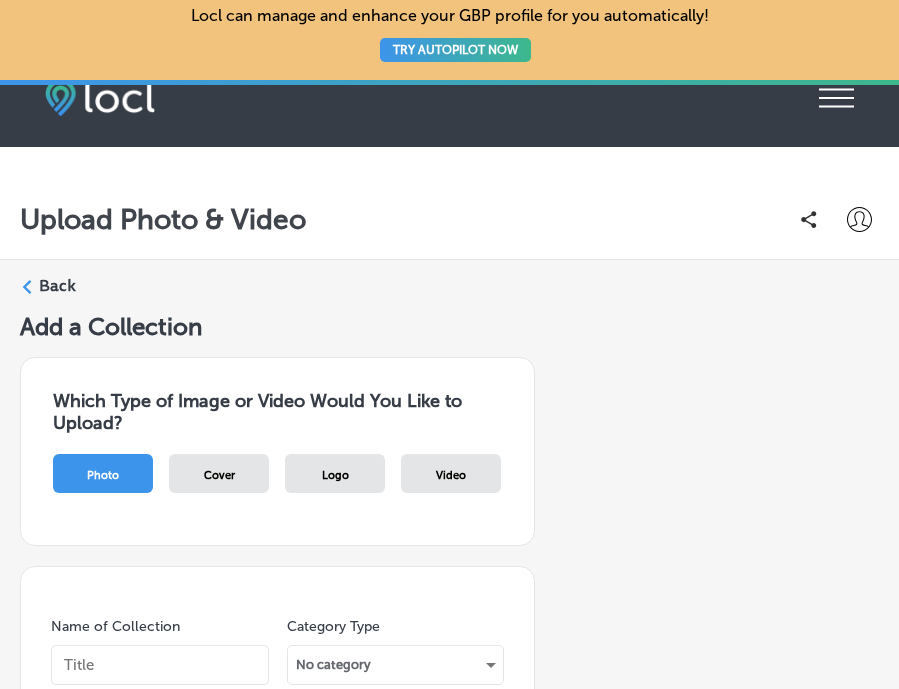 scroll, scrollTop: 241, scrollLeft: 0, axis: vertical 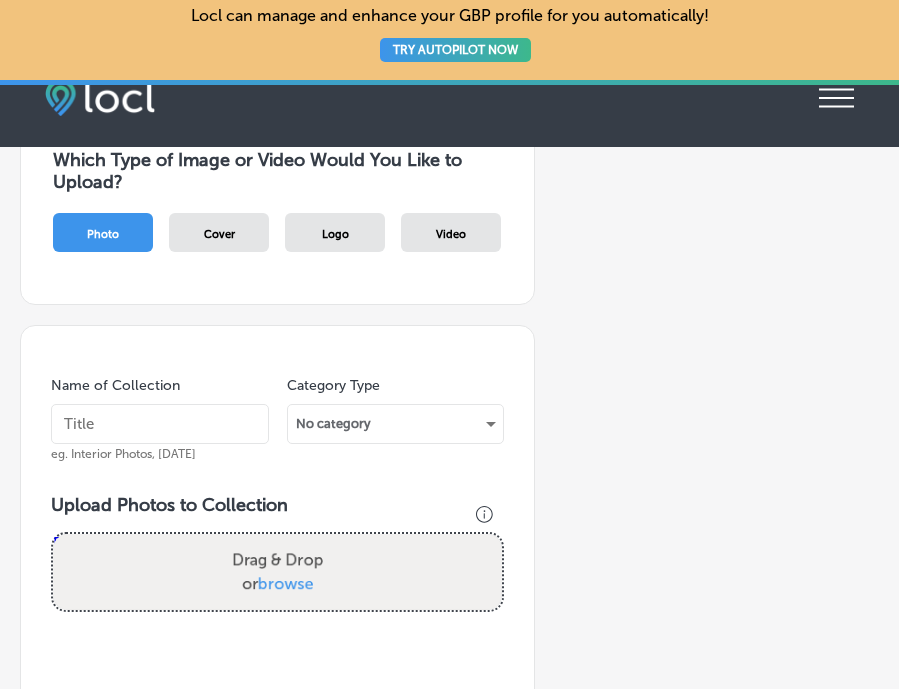 click on "Cover" at bounding box center (219, 234) 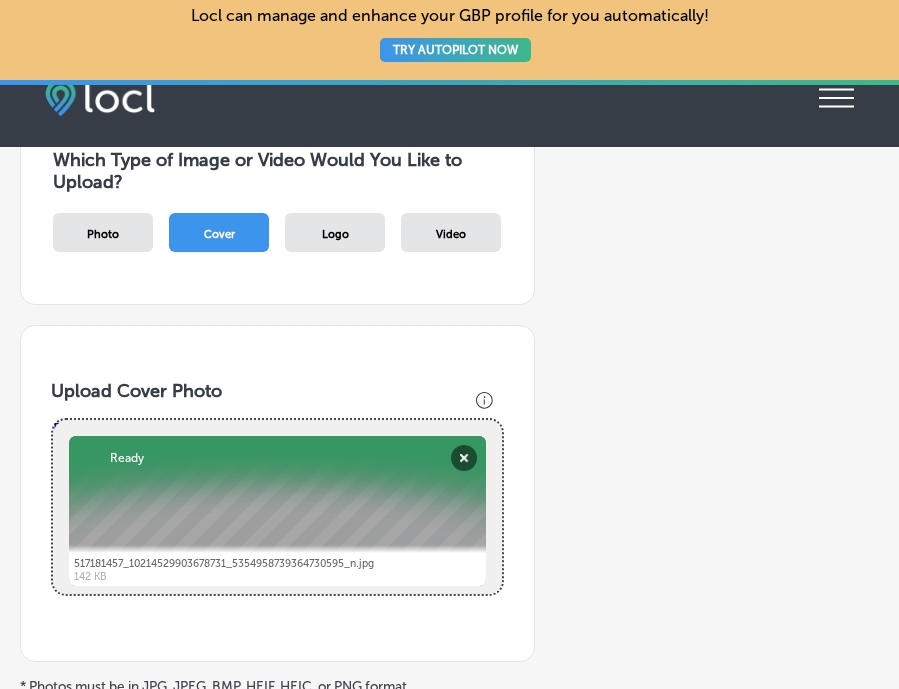 drag, startPoint x: 867, startPoint y: 241, endPoint x: 217, endPoint y: 249, distance: 650.04926 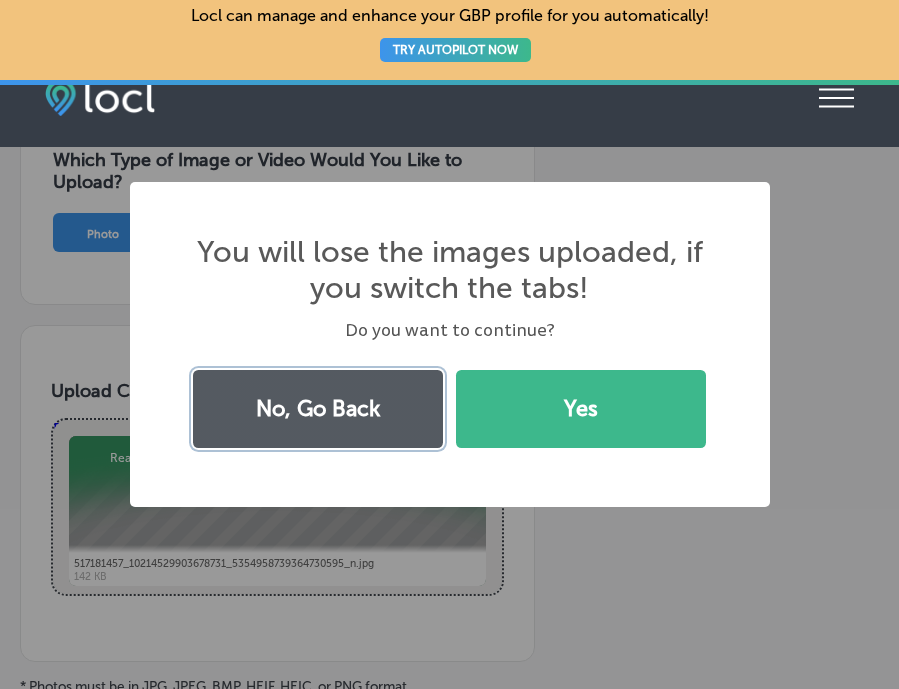click on "No, Go Back" at bounding box center (318, 409) 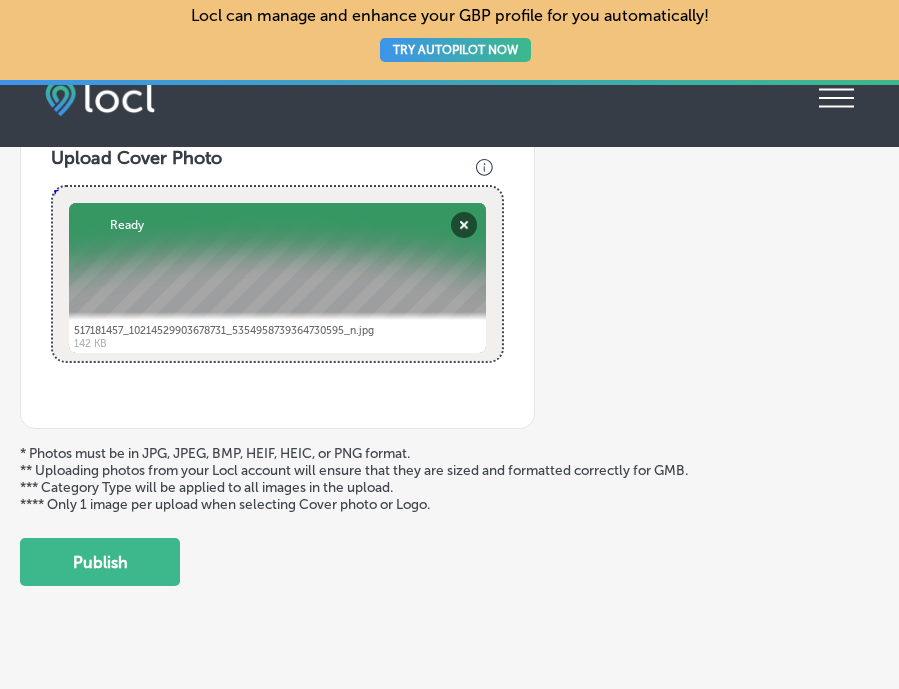 scroll, scrollTop: 504, scrollLeft: 0, axis: vertical 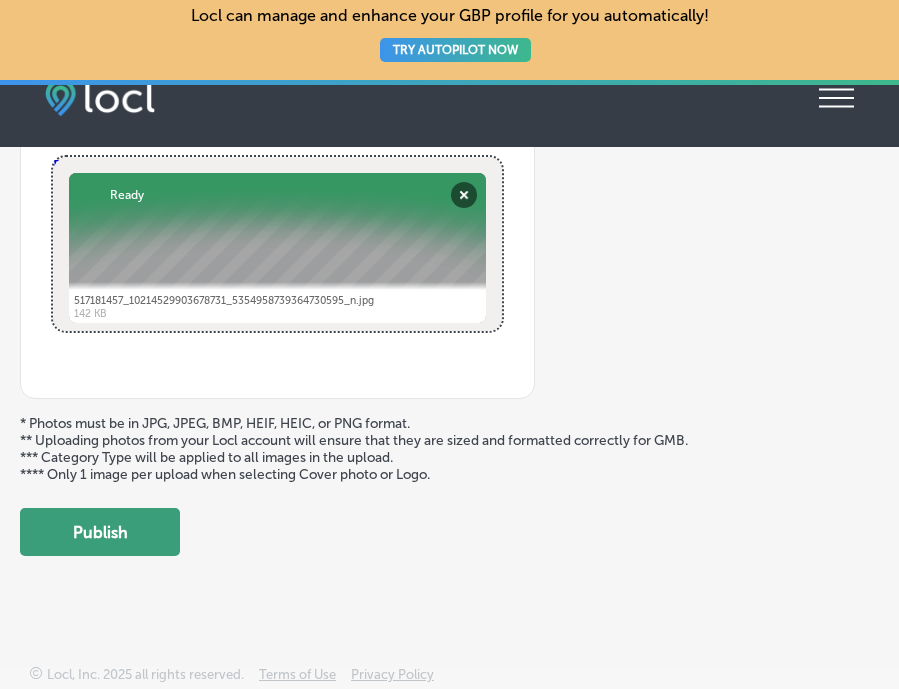 click on "Publish" at bounding box center (100, 532) 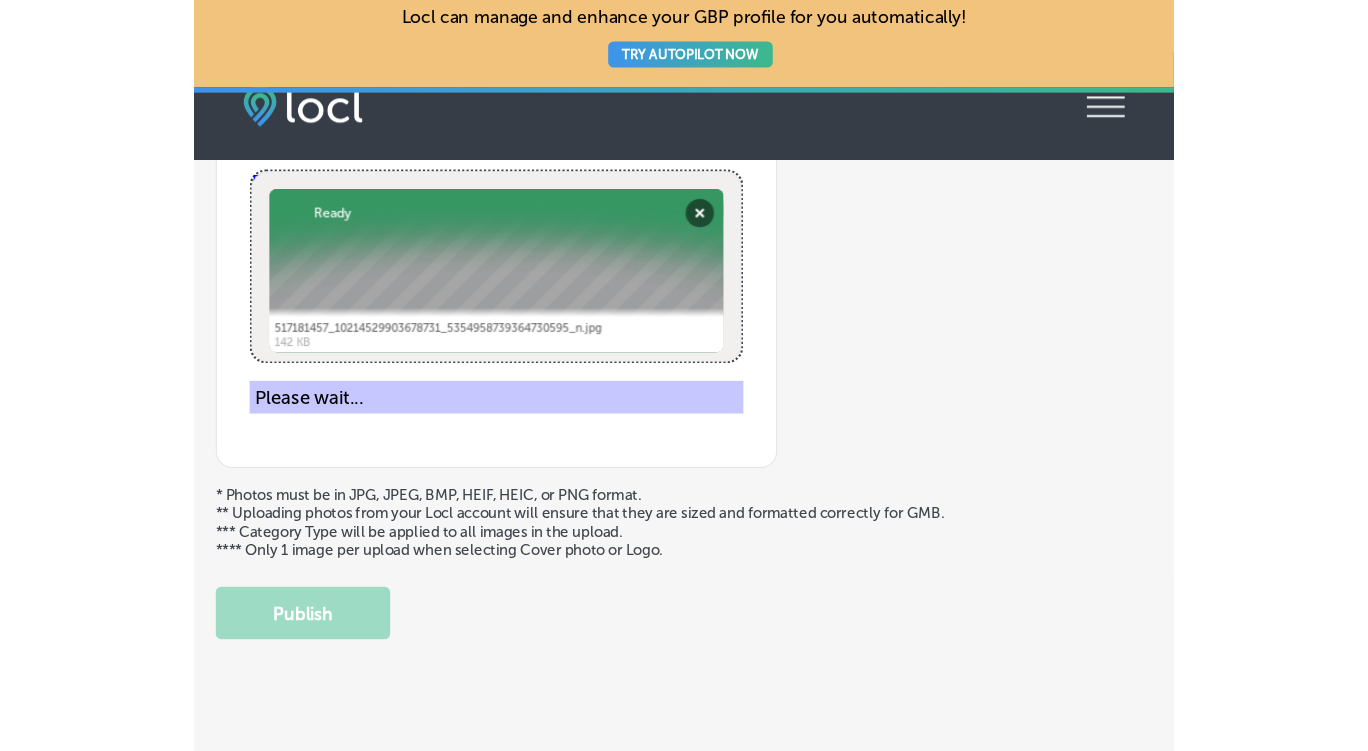 scroll, scrollTop: 618, scrollLeft: 0, axis: vertical 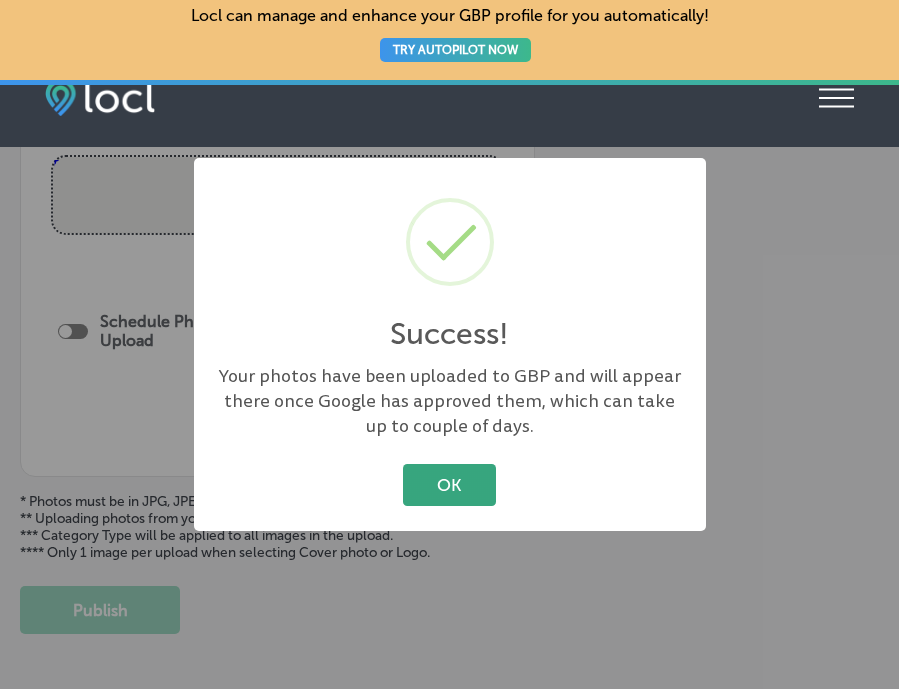 click on "OK" at bounding box center [449, 484] 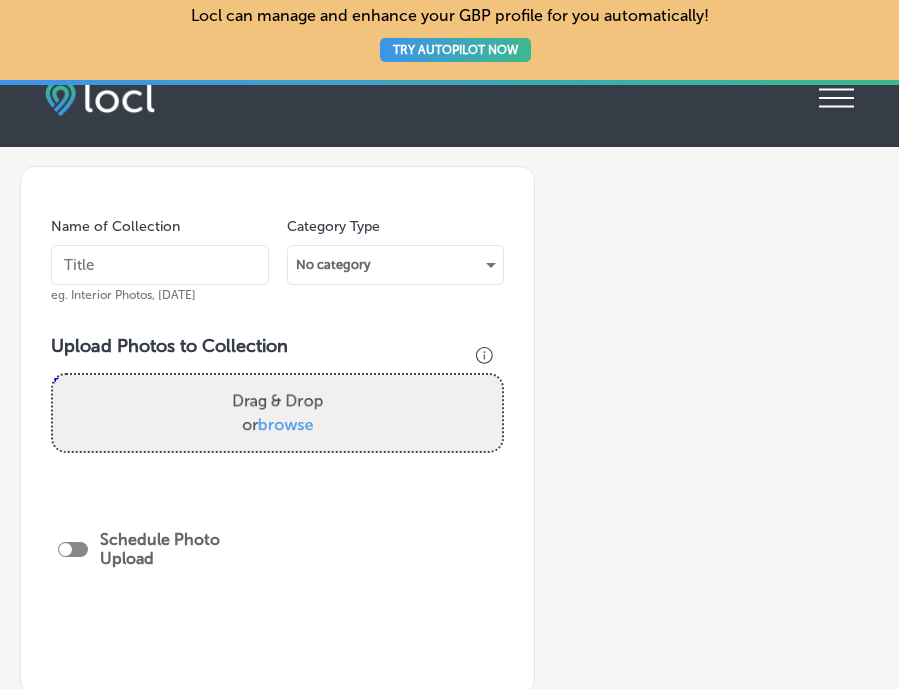 scroll, scrollTop: 400, scrollLeft: 0, axis: vertical 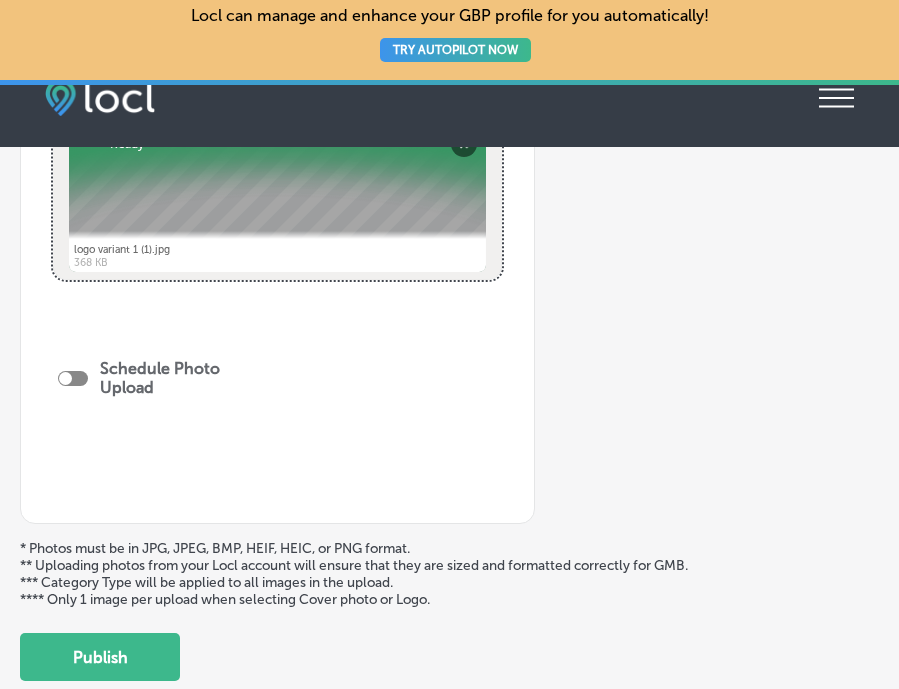 click on "Schedule Photo Upload" 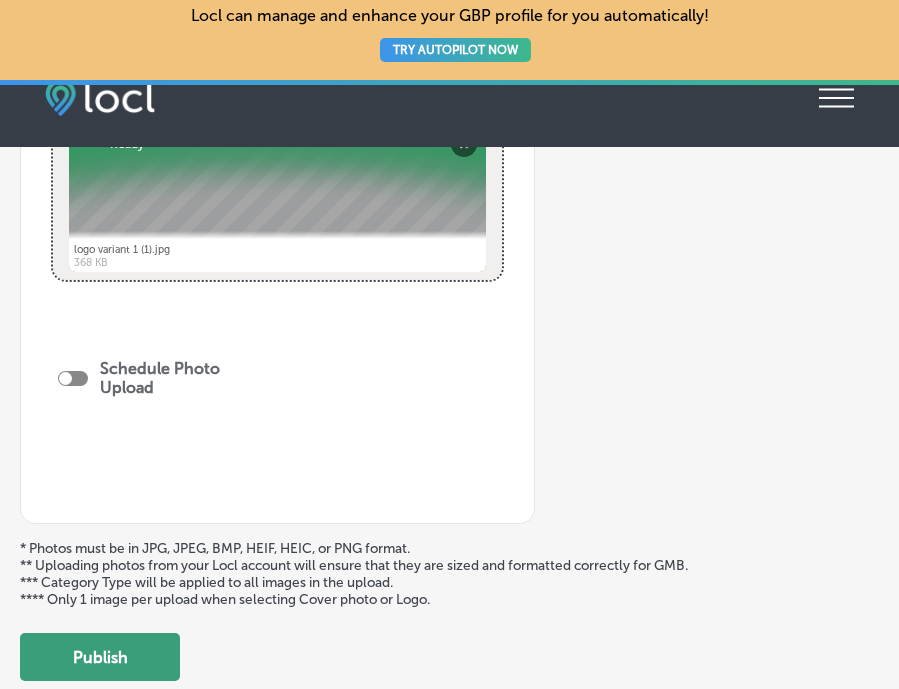 click on "Publish" at bounding box center (100, 657) 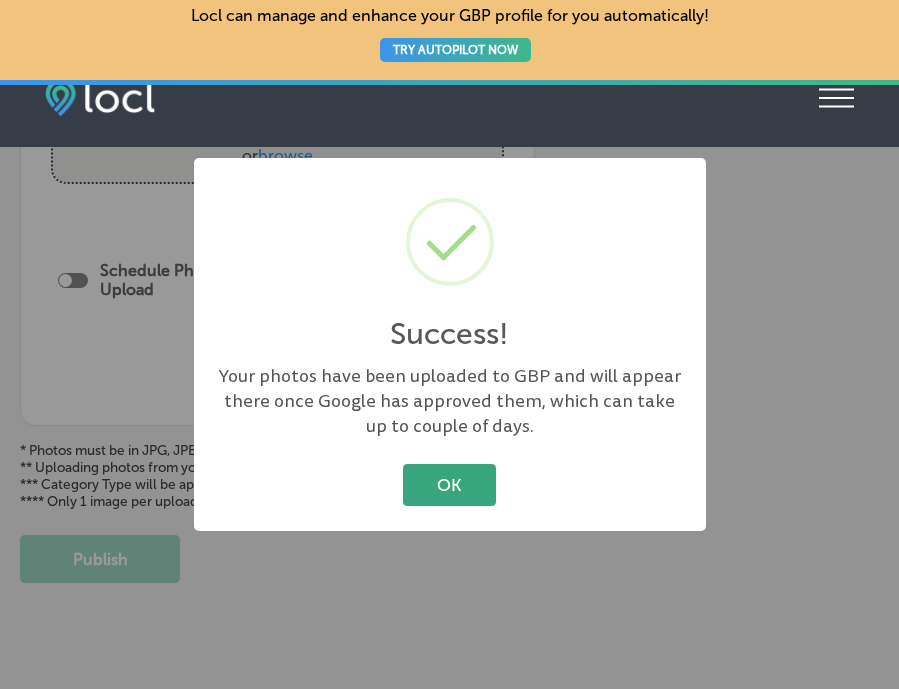 click on "OK" at bounding box center [449, 484] 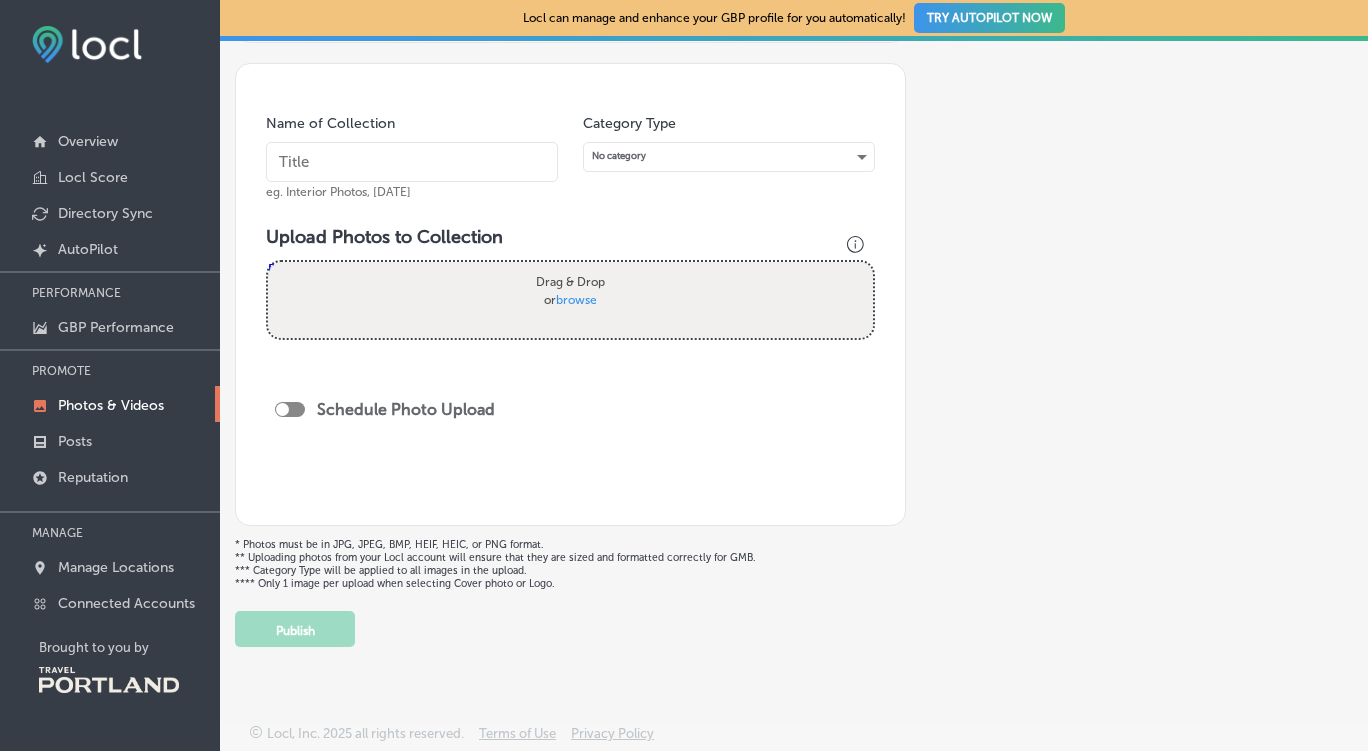 scroll, scrollTop: 286, scrollLeft: 0, axis: vertical 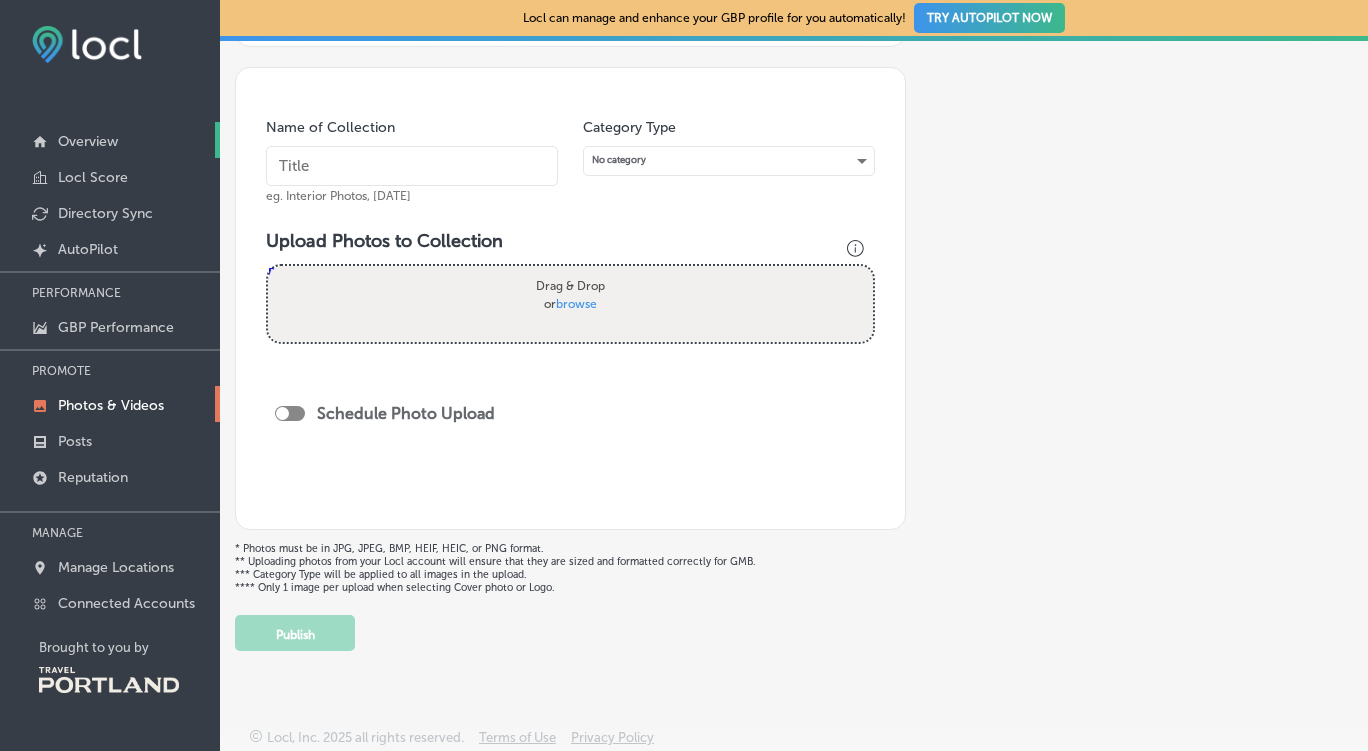click on "Overview" at bounding box center [88, 141] 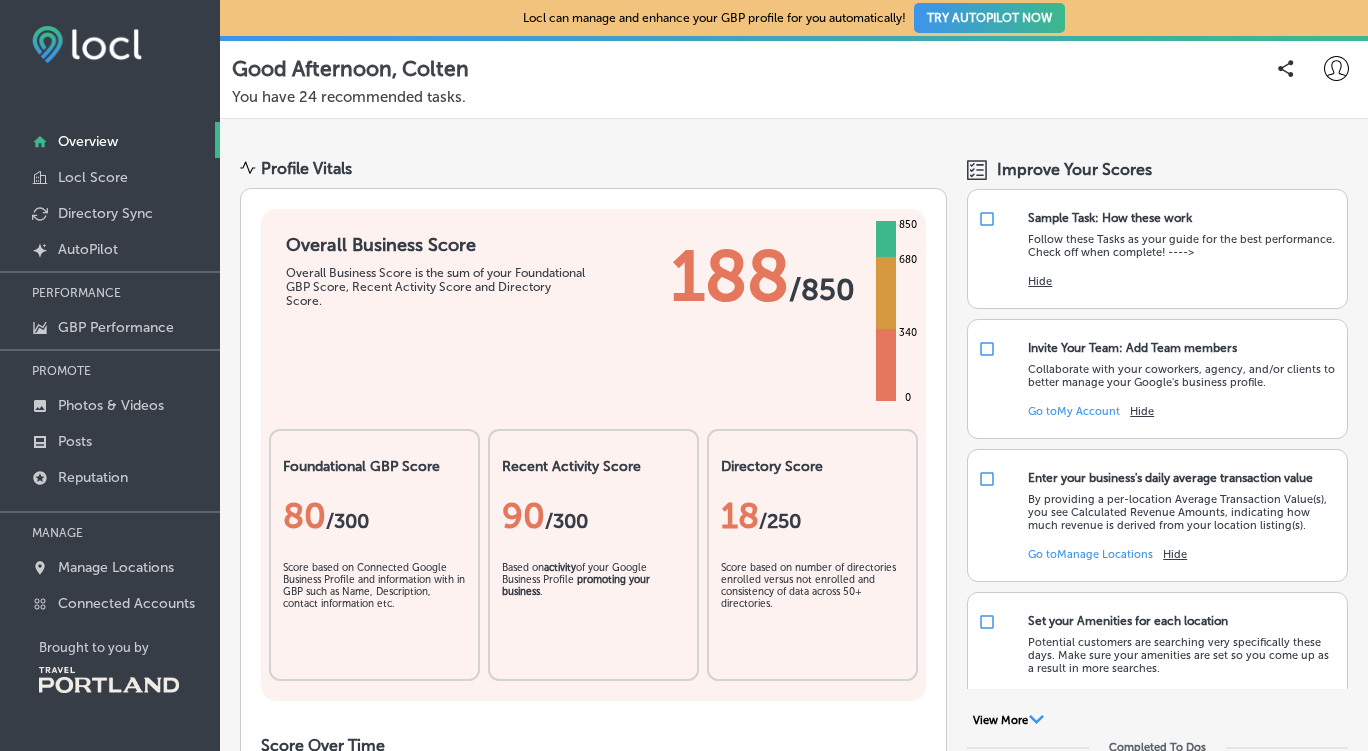 click at bounding box center (1336, 68) 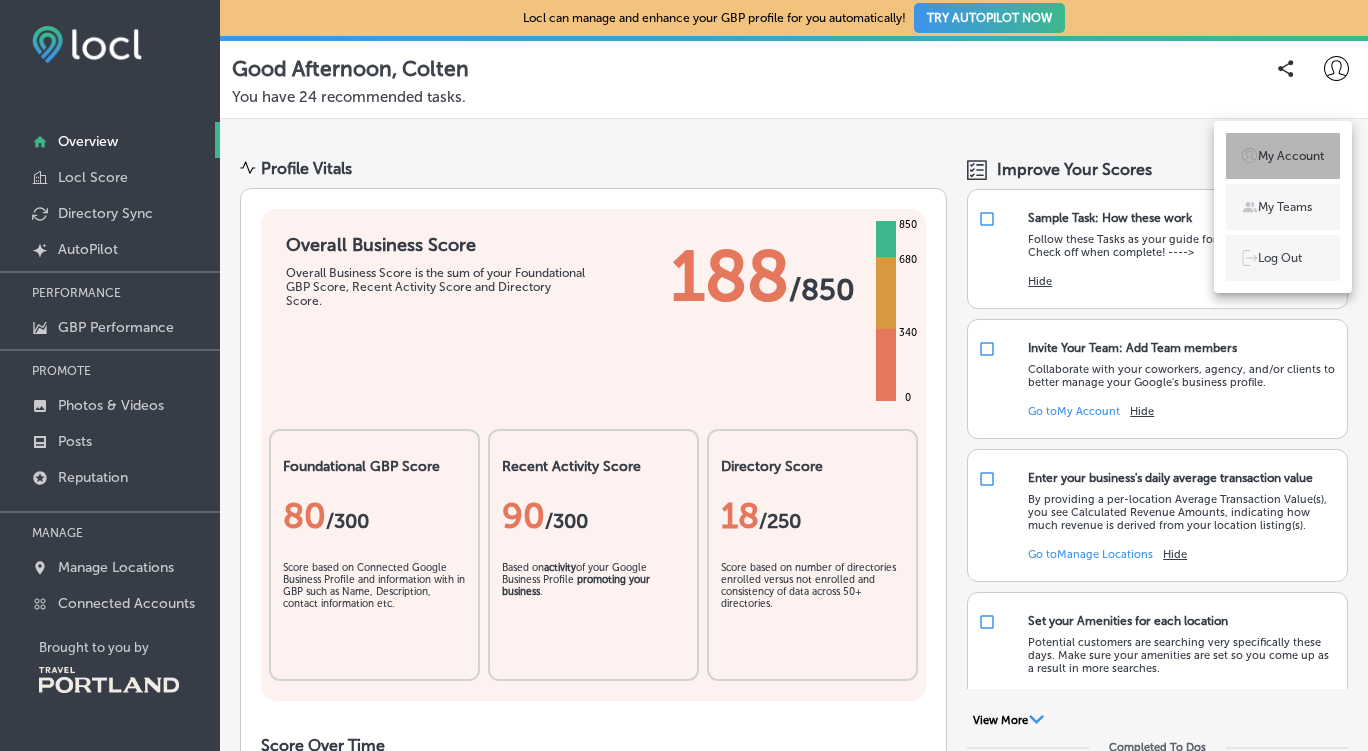 click on "My Account" at bounding box center (1291, 156) 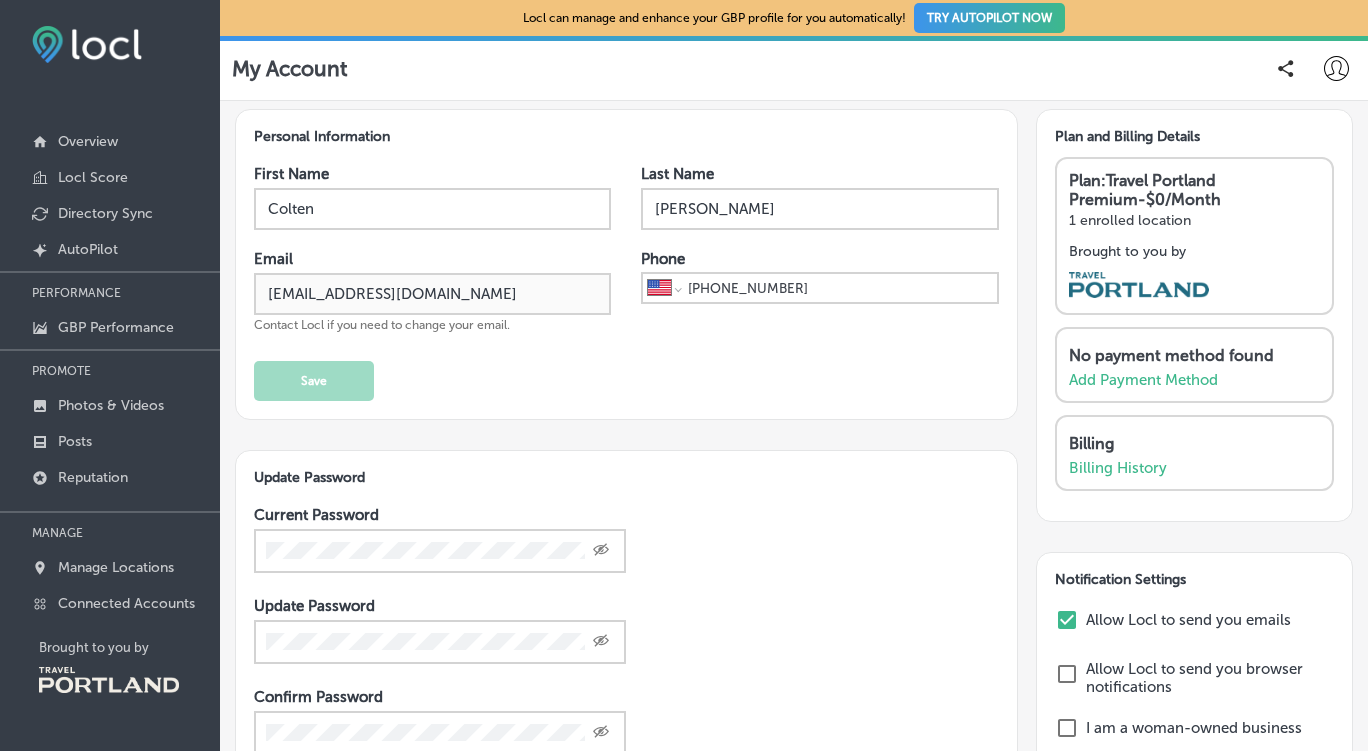 scroll, scrollTop: 0, scrollLeft: 0, axis: both 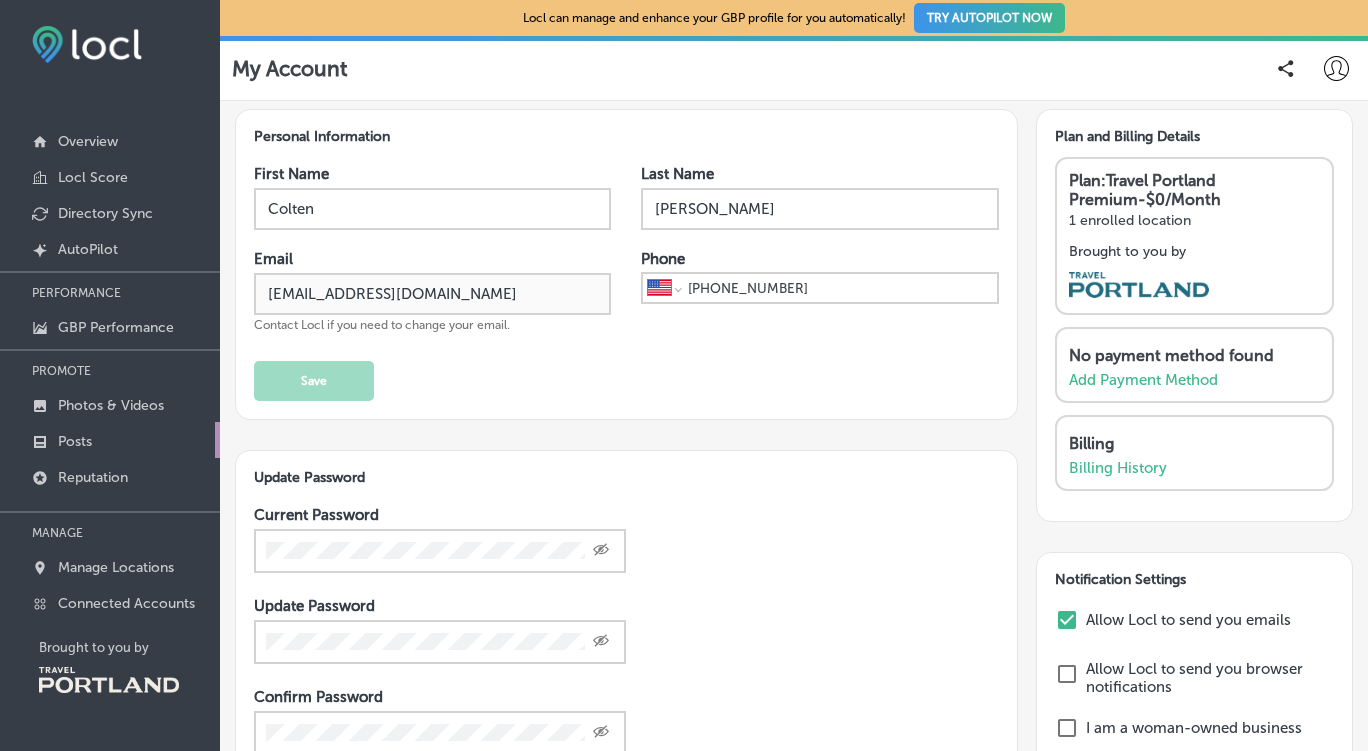 click on "Posts" at bounding box center [110, 440] 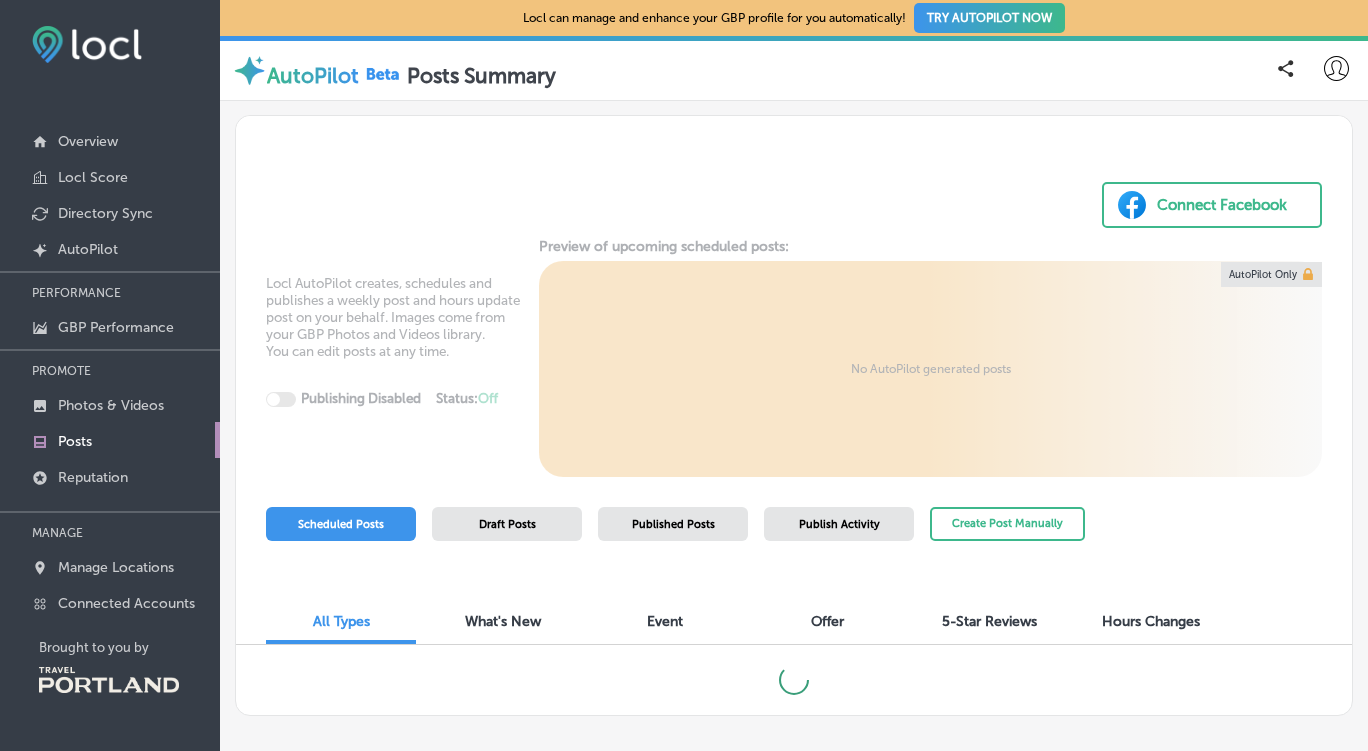 click on "Connect Facebook" at bounding box center (1222, 205) 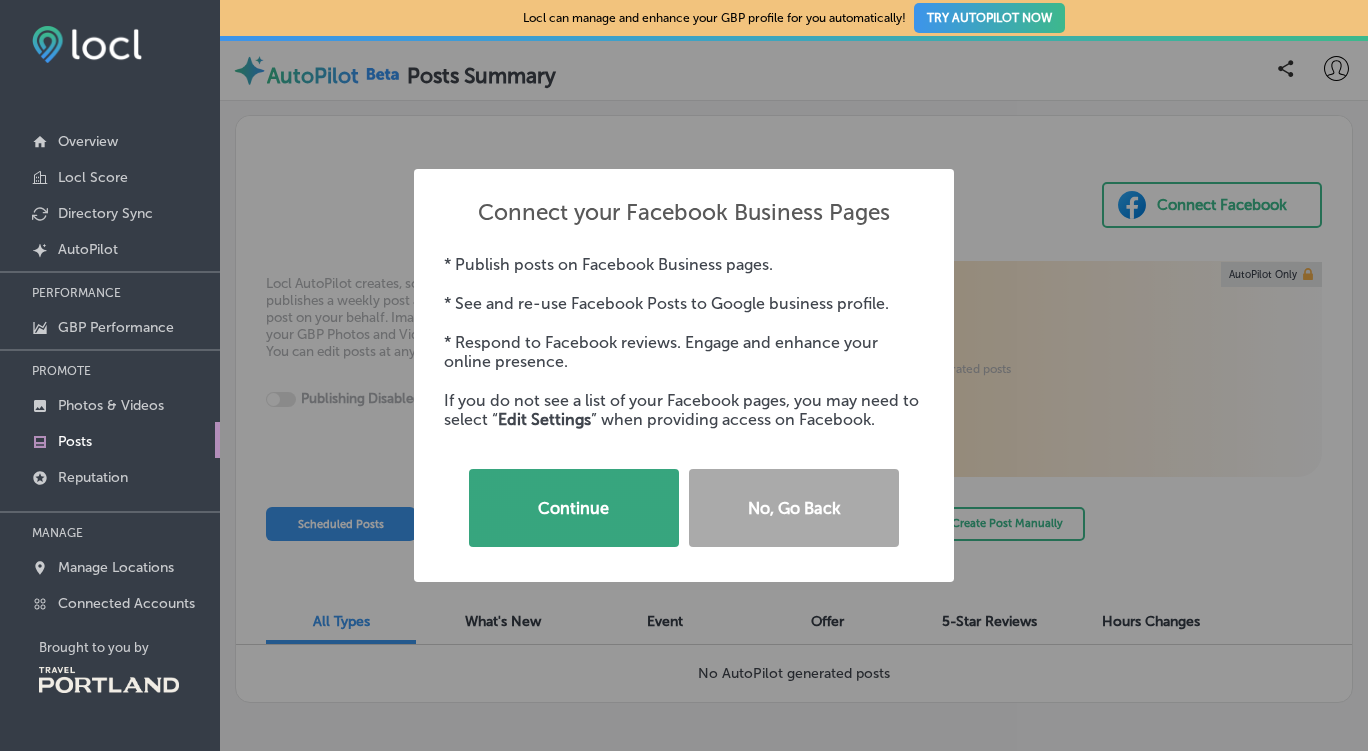 click on "Continue" at bounding box center [574, 508] 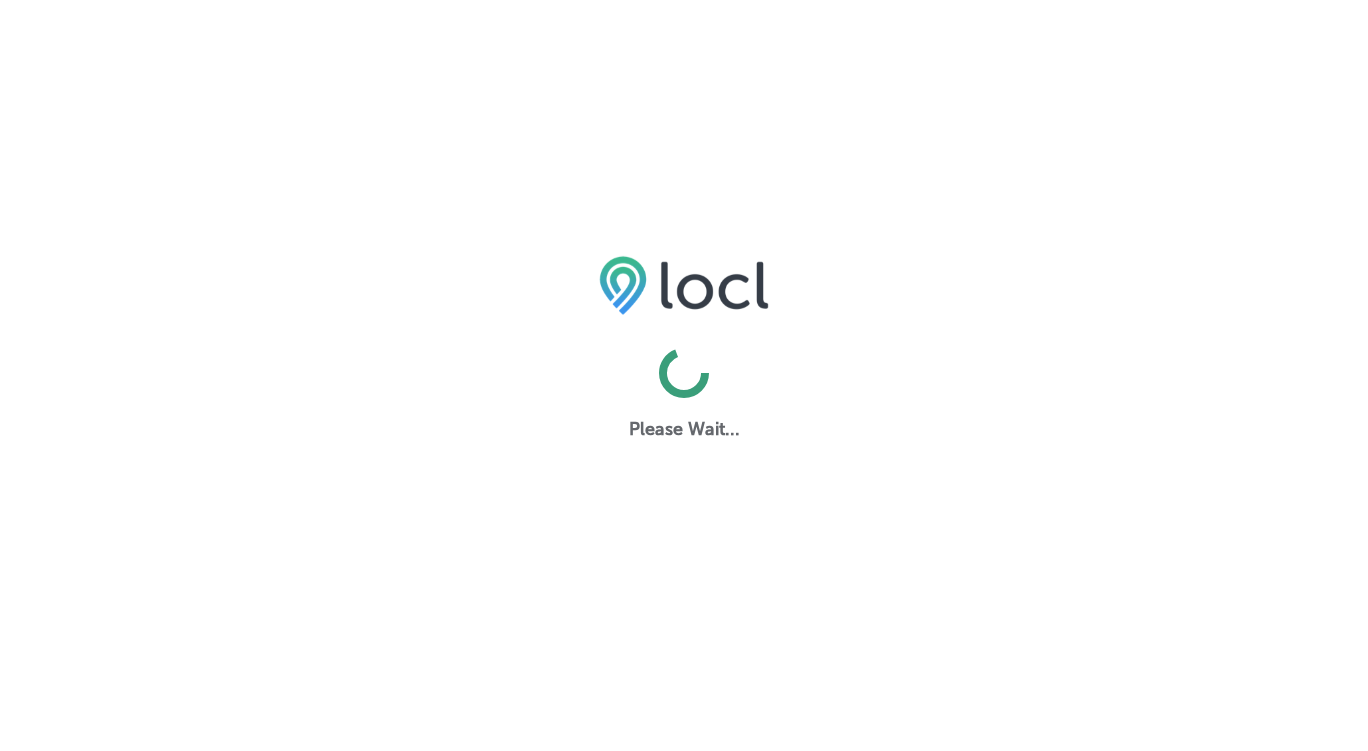 scroll, scrollTop: 0, scrollLeft: 0, axis: both 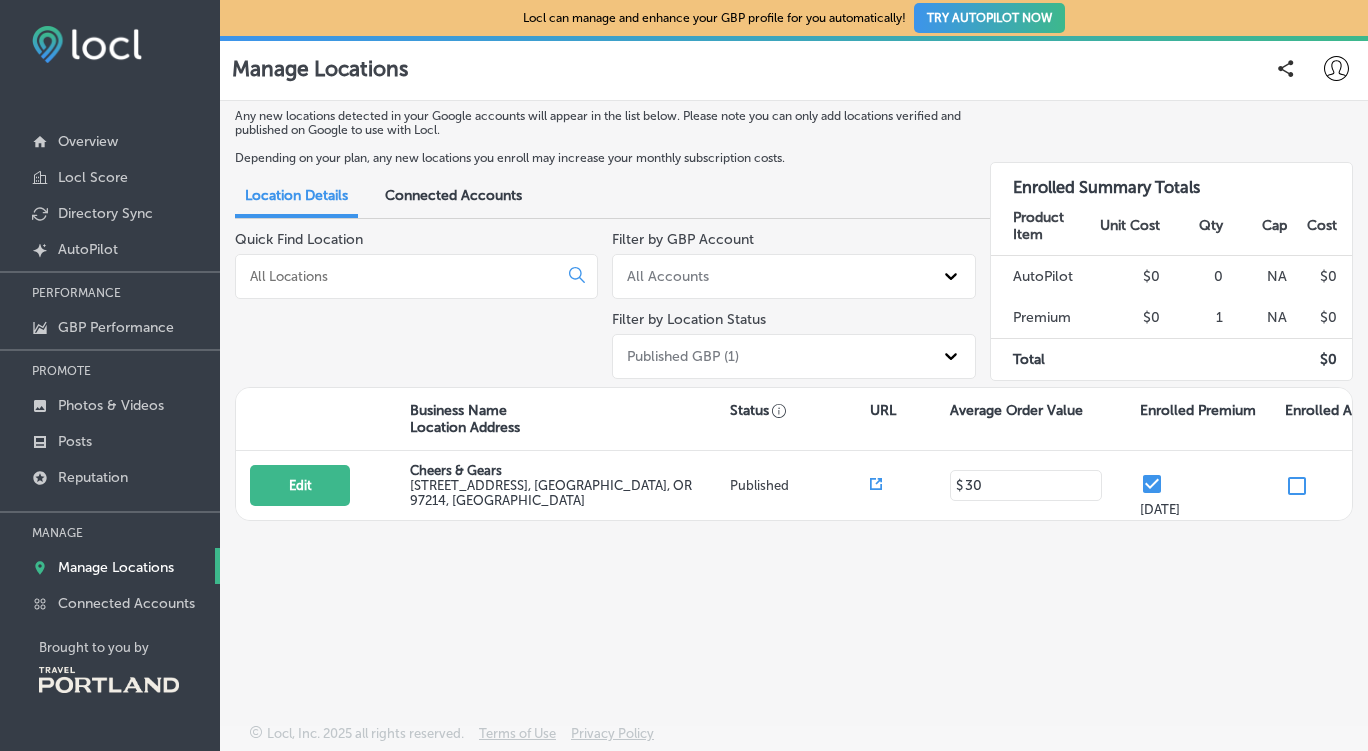 click on "Connected Accounts" at bounding box center (453, 197) 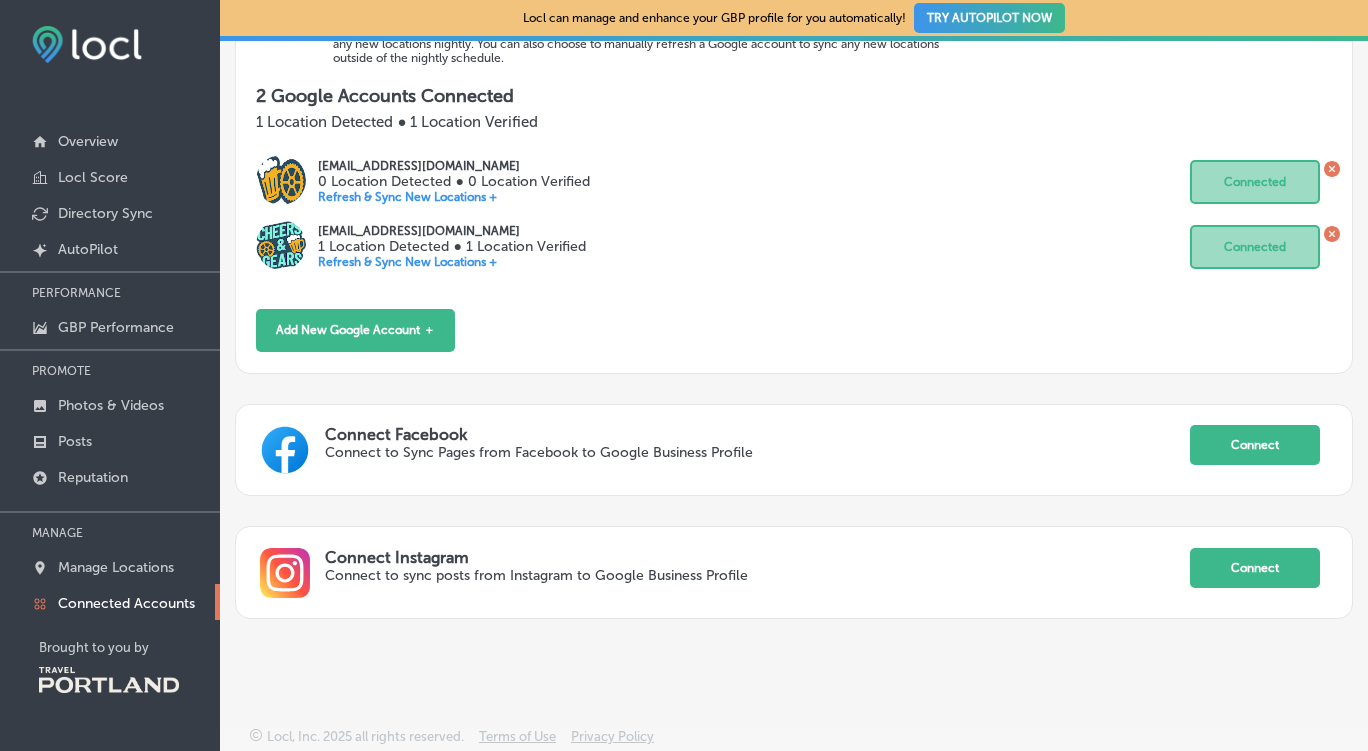 scroll, scrollTop: 316, scrollLeft: 0, axis: vertical 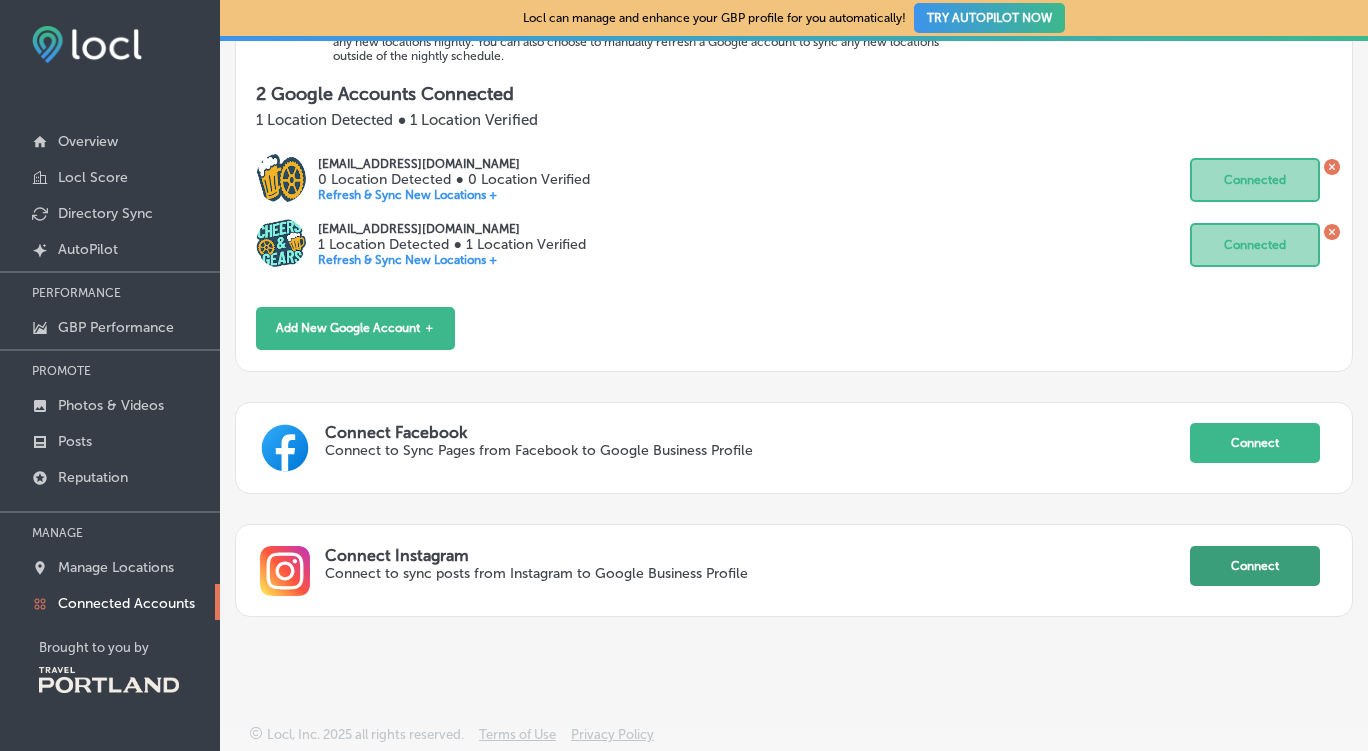 click on "Connect" at bounding box center (1255, 566) 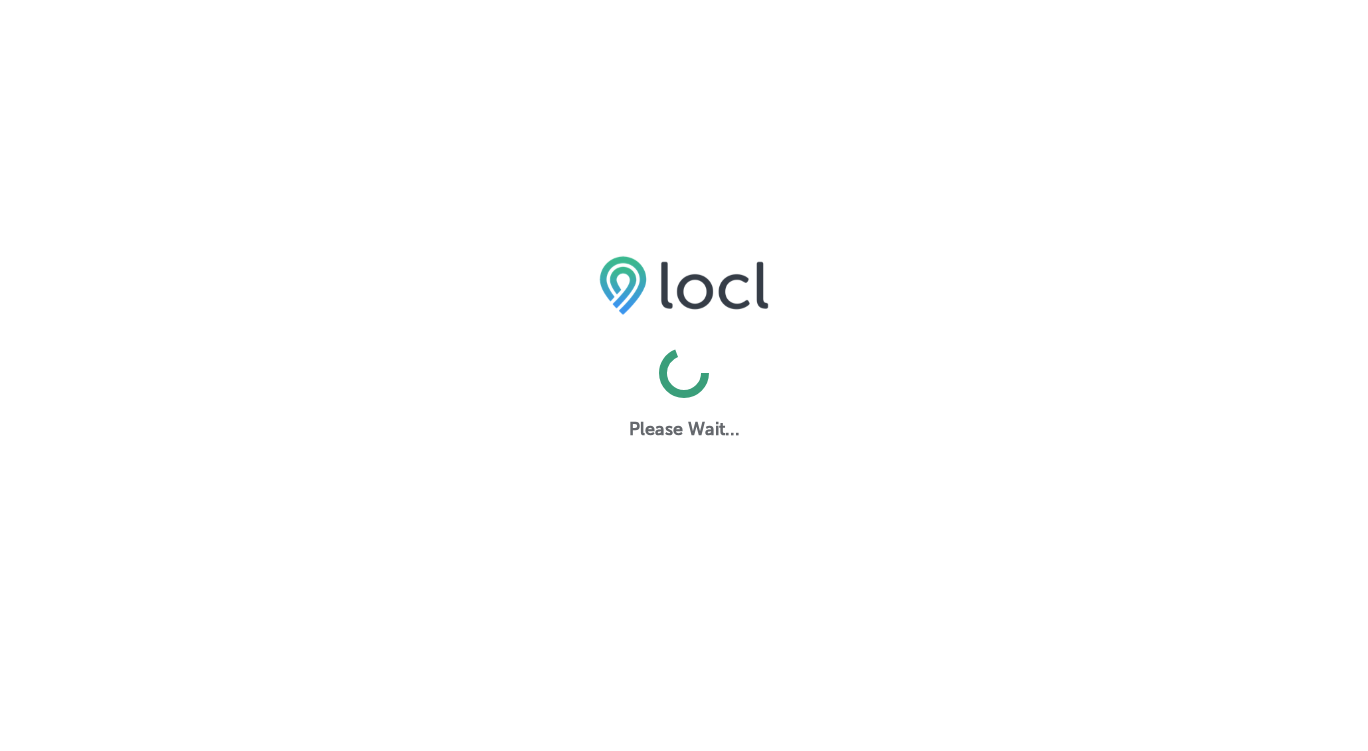 scroll, scrollTop: 0, scrollLeft: 0, axis: both 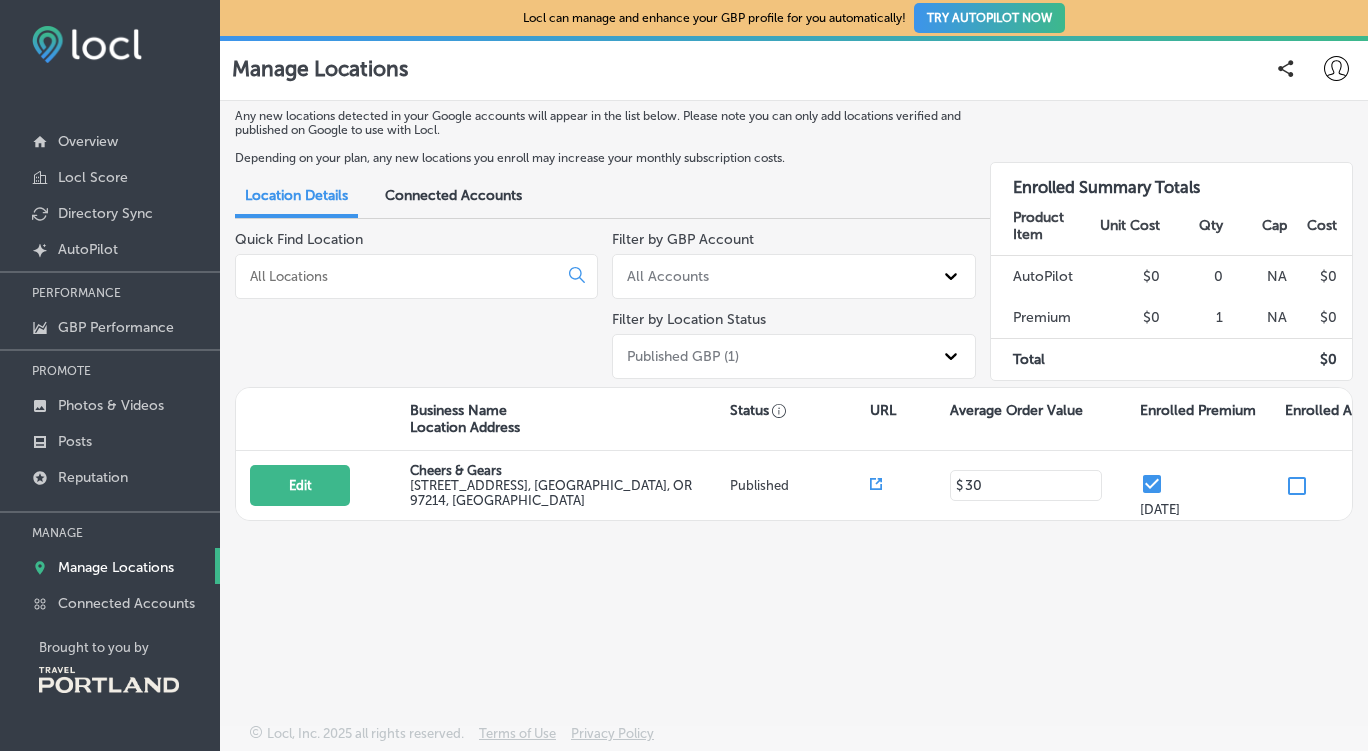 click on "Business Name  Location Address" at bounding box center [465, 419] 